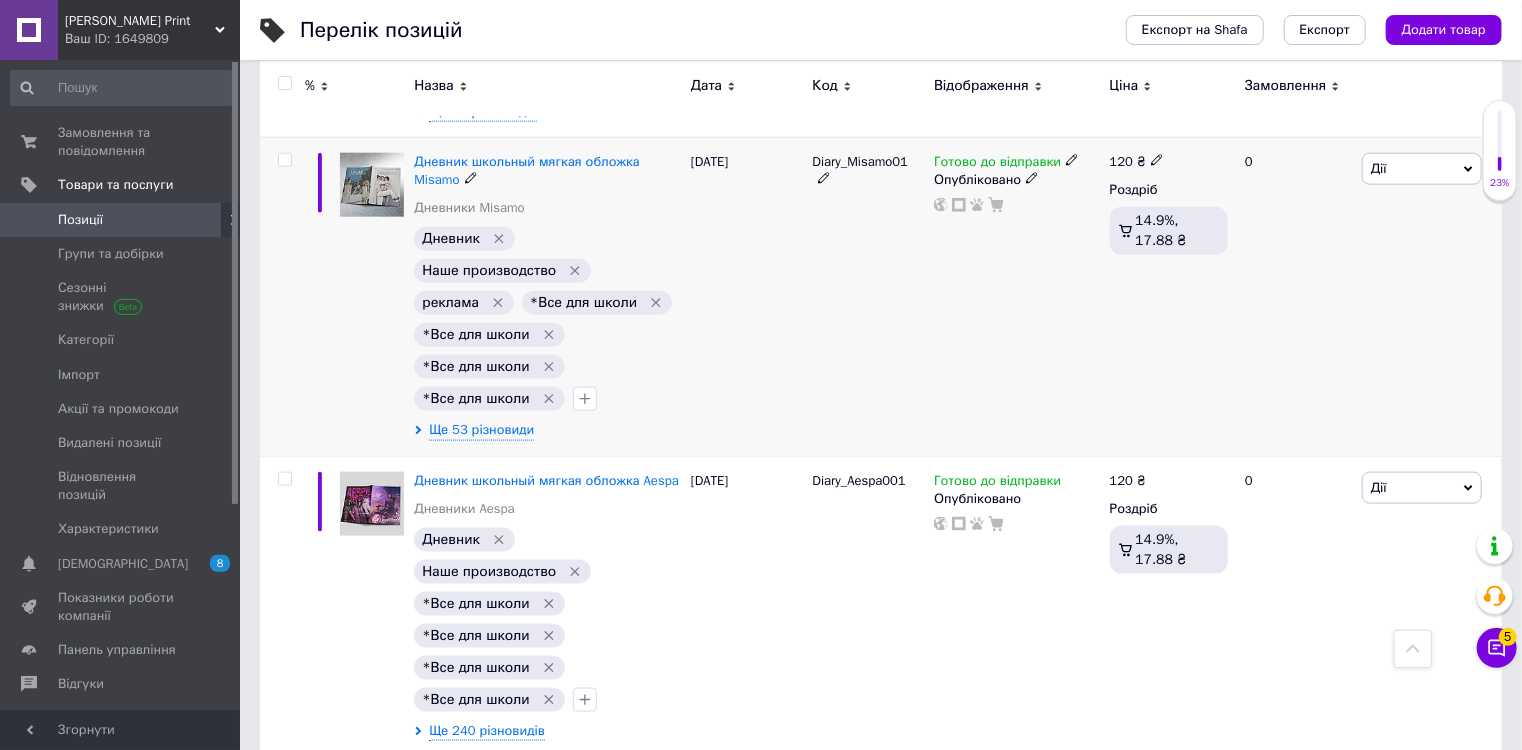 scroll, scrollTop: 4880, scrollLeft: 0, axis: vertical 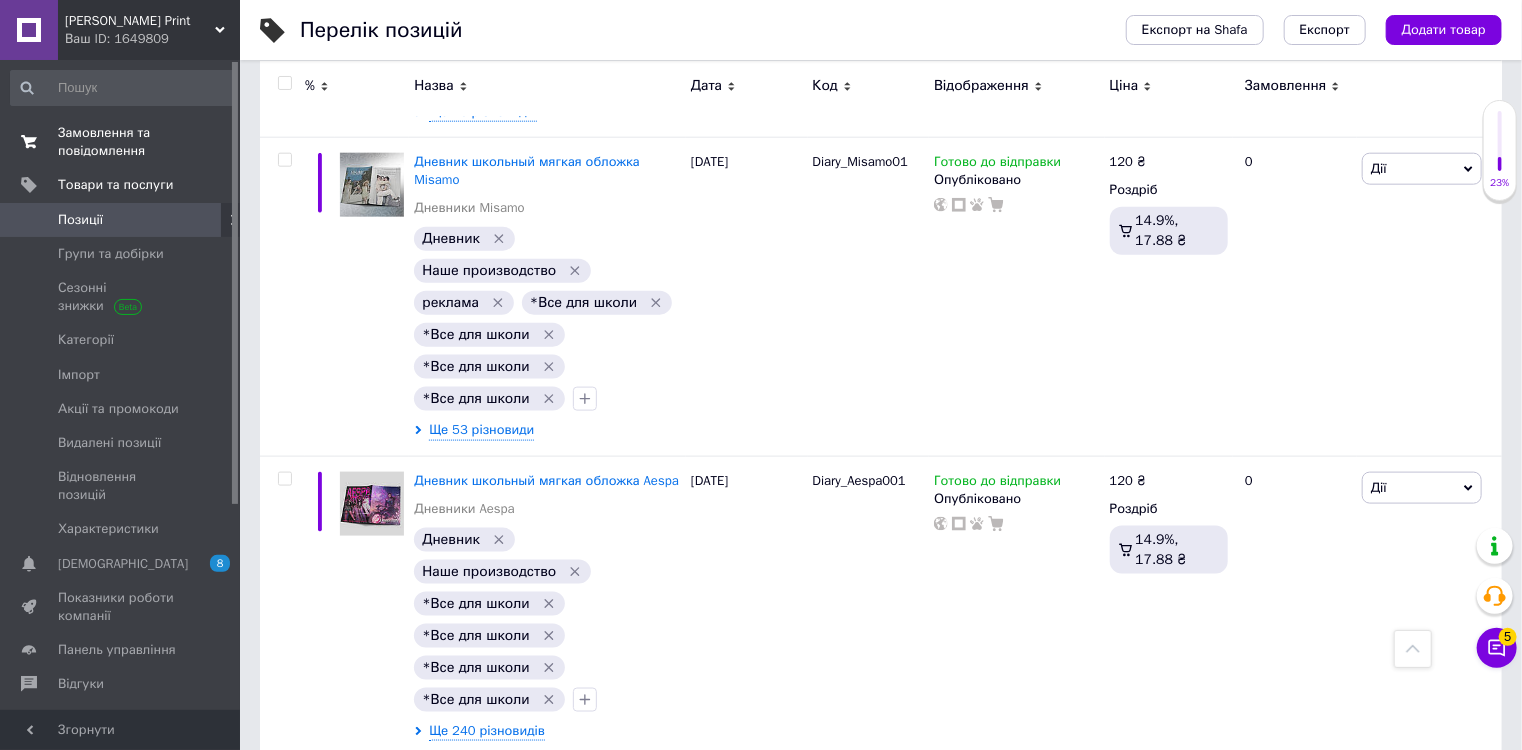 click on "Замовлення та повідомлення" at bounding box center [121, 142] 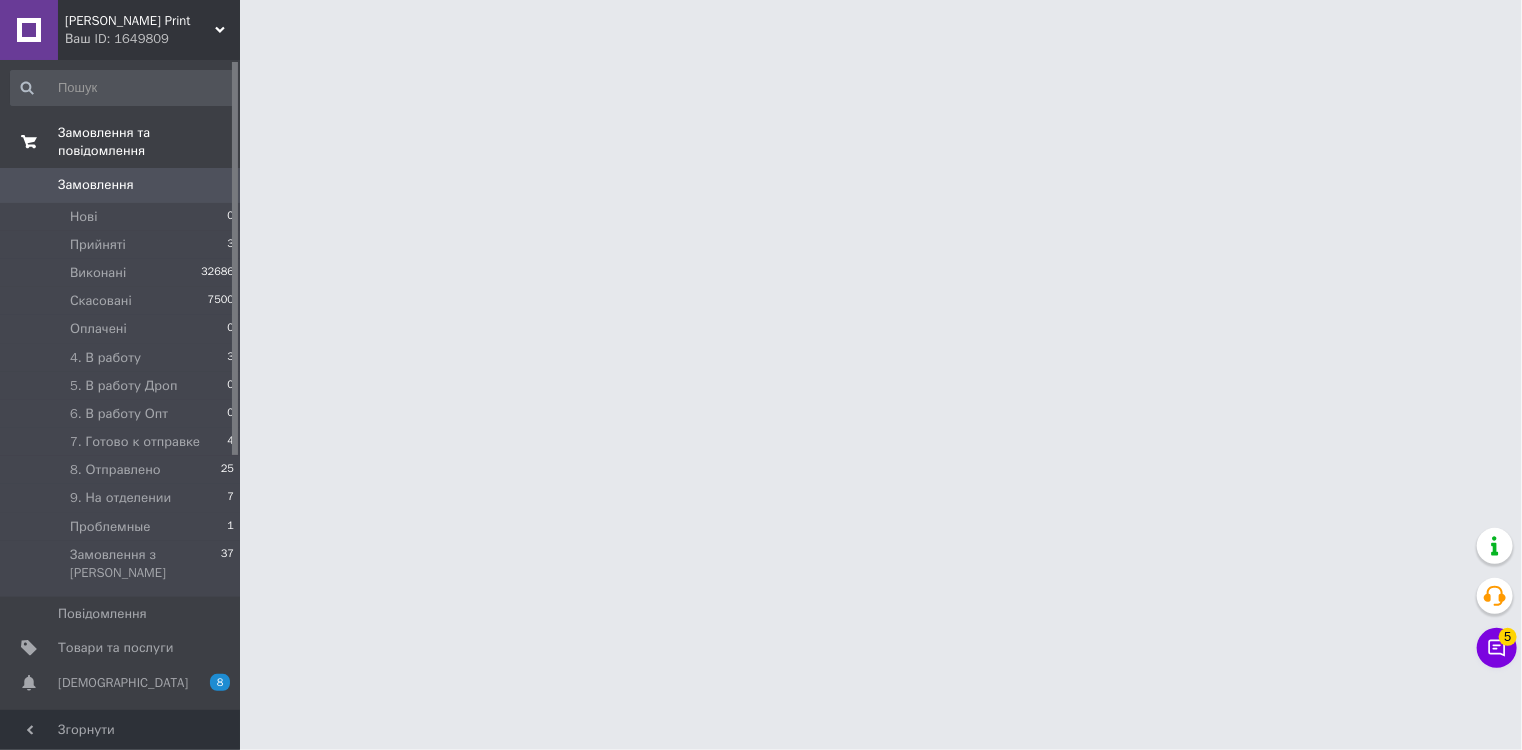 scroll, scrollTop: 0, scrollLeft: 0, axis: both 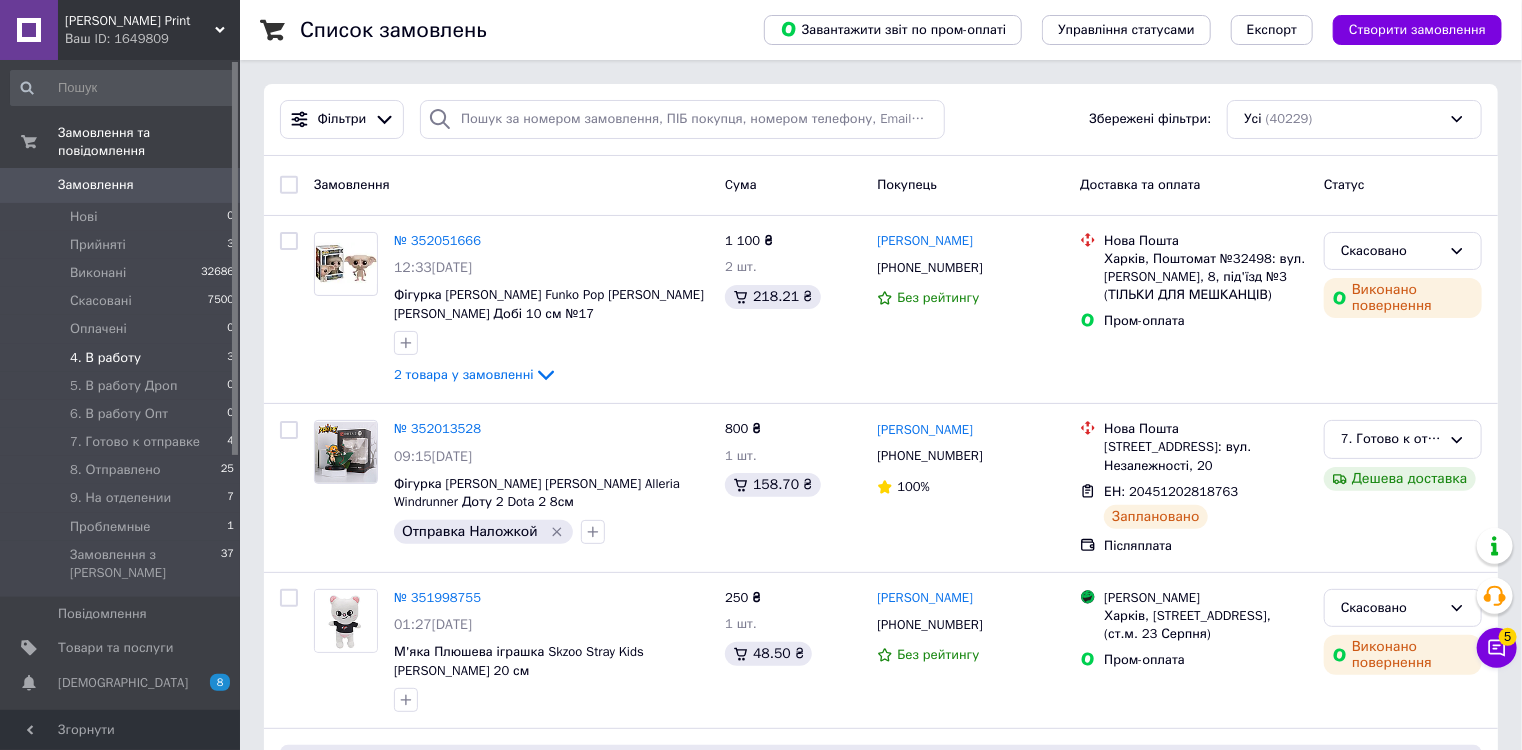 drag, startPoint x: 108, startPoint y: 341, endPoint x: 125, endPoint y: 335, distance: 18.027756 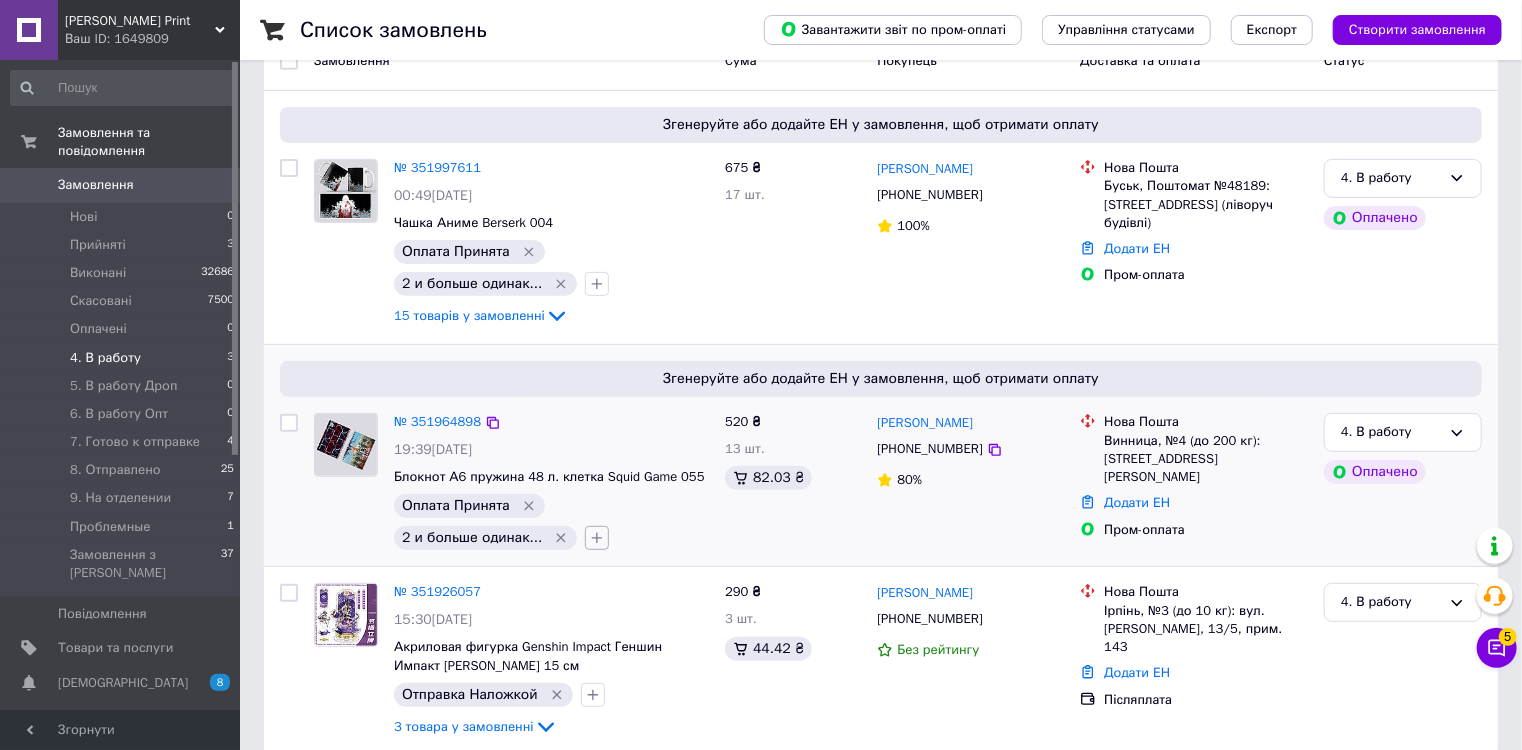 scroll, scrollTop: 224, scrollLeft: 0, axis: vertical 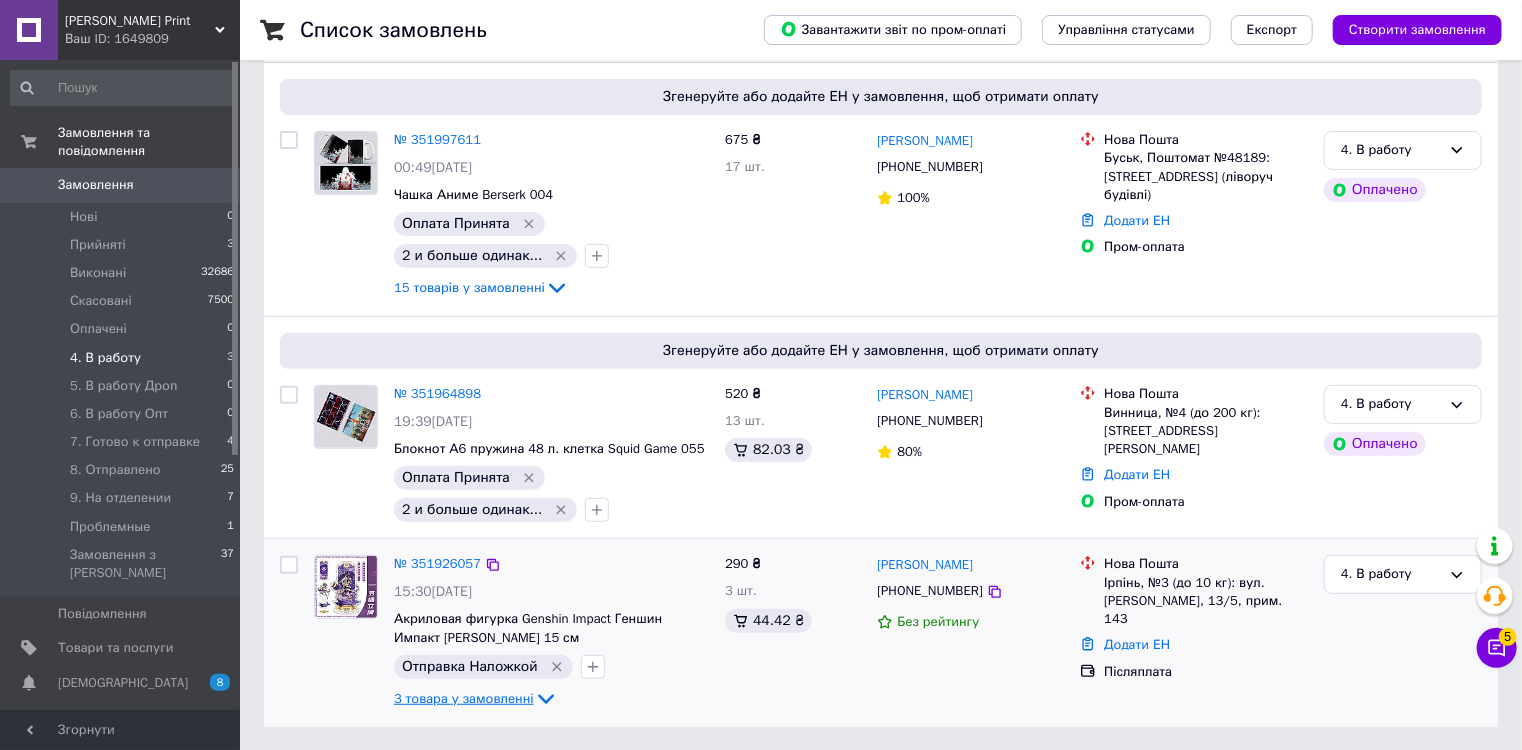 click 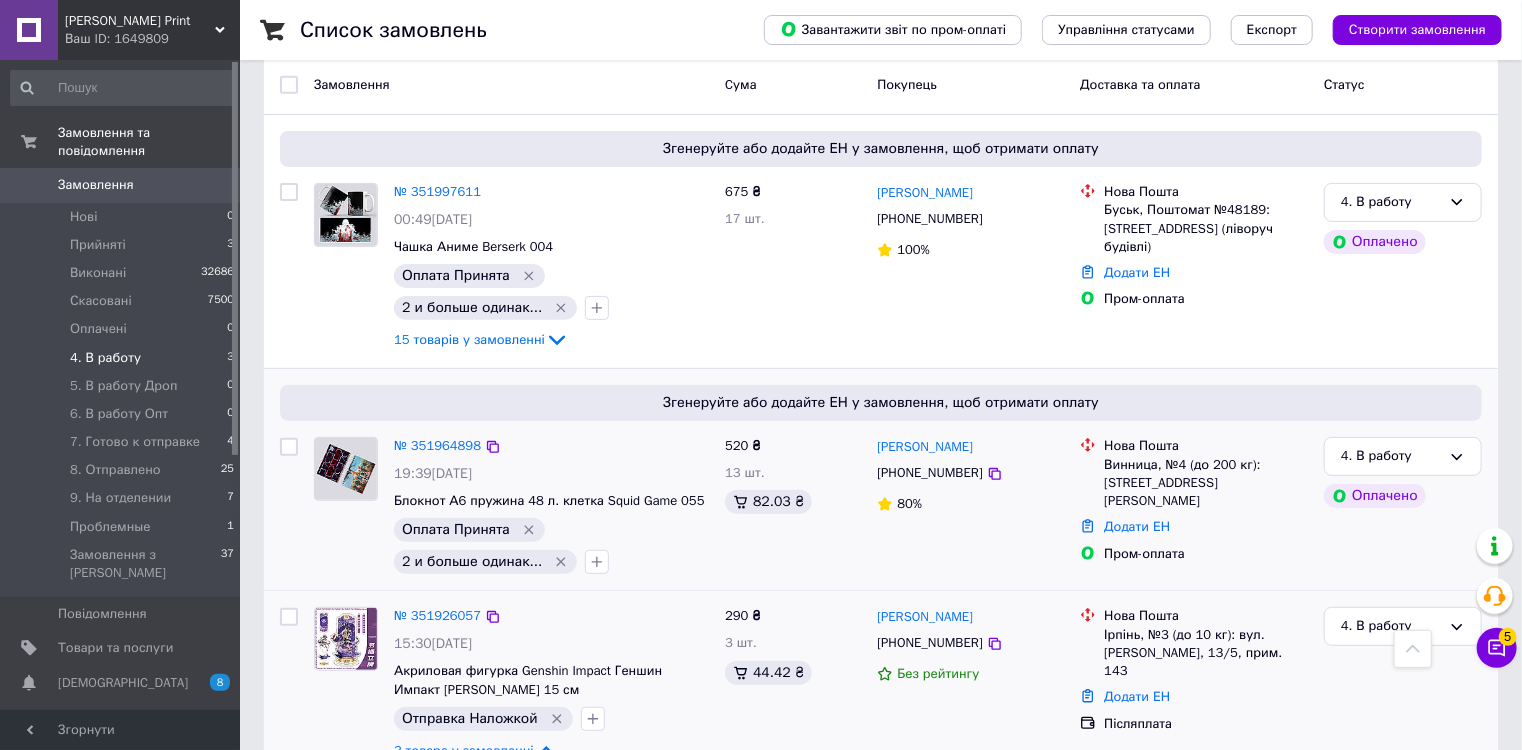 scroll, scrollTop: 144, scrollLeft: 0, axis: vertical 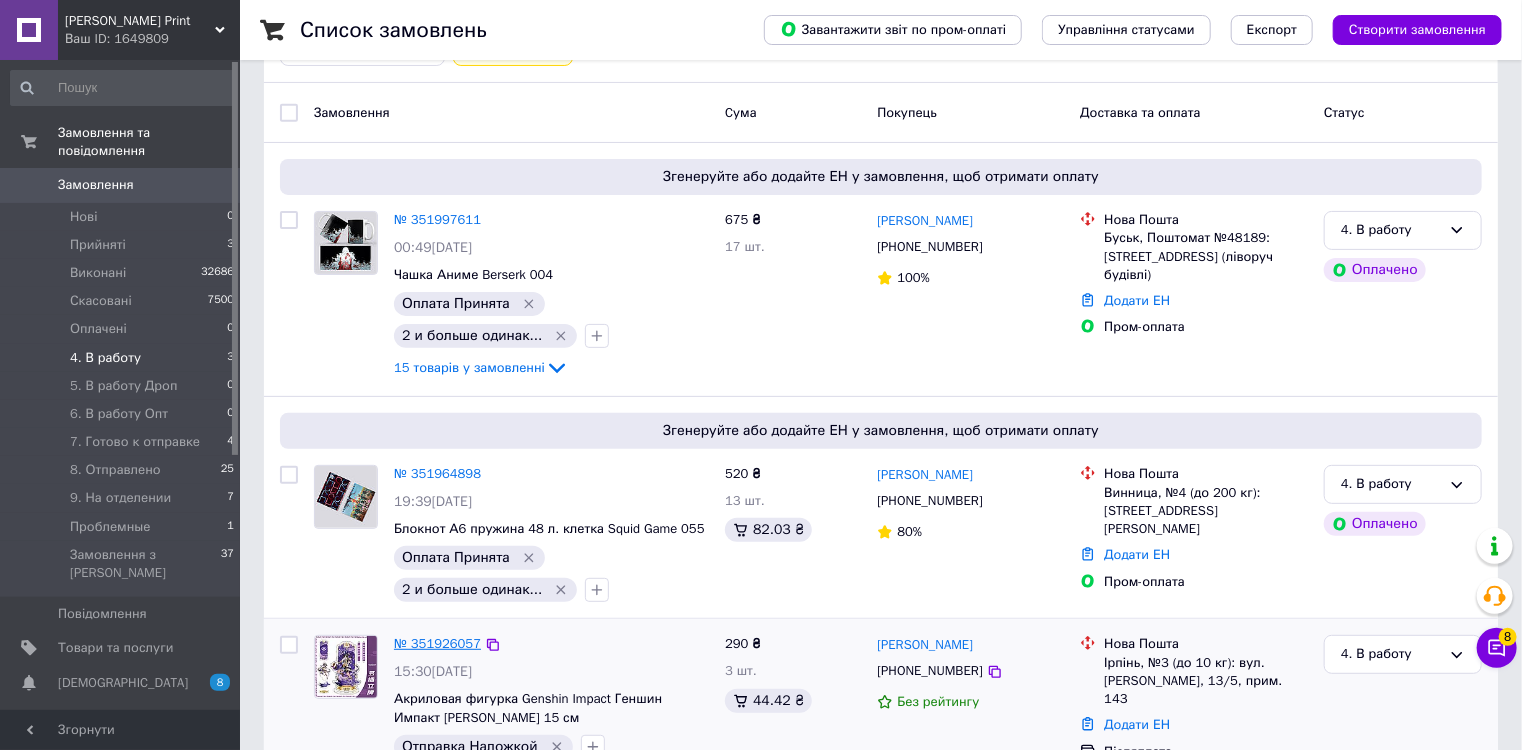 click on "№ 351926057" at bounding box center [437, 643] 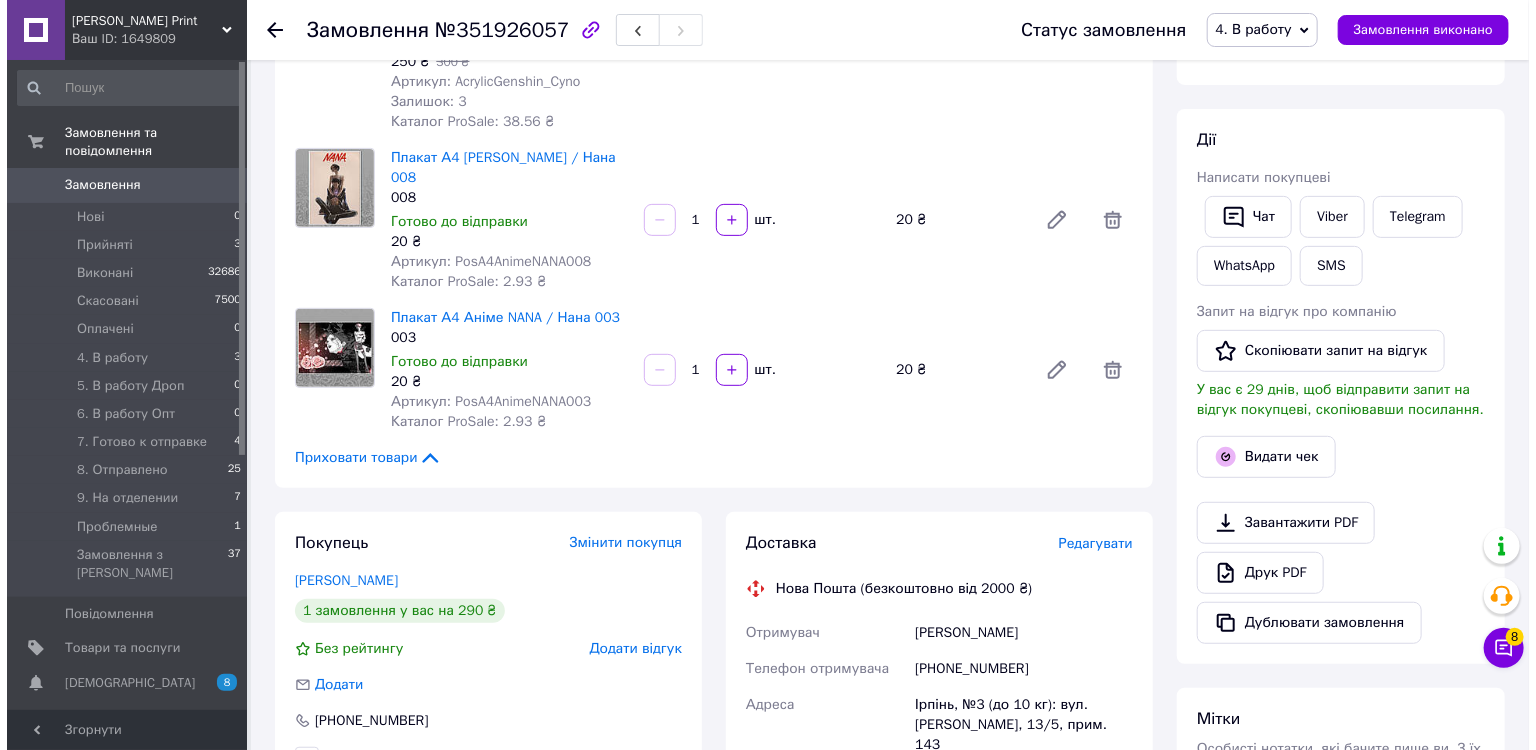 scroll, scrollTop: 304, scrollLeft: 0, axis: vertical 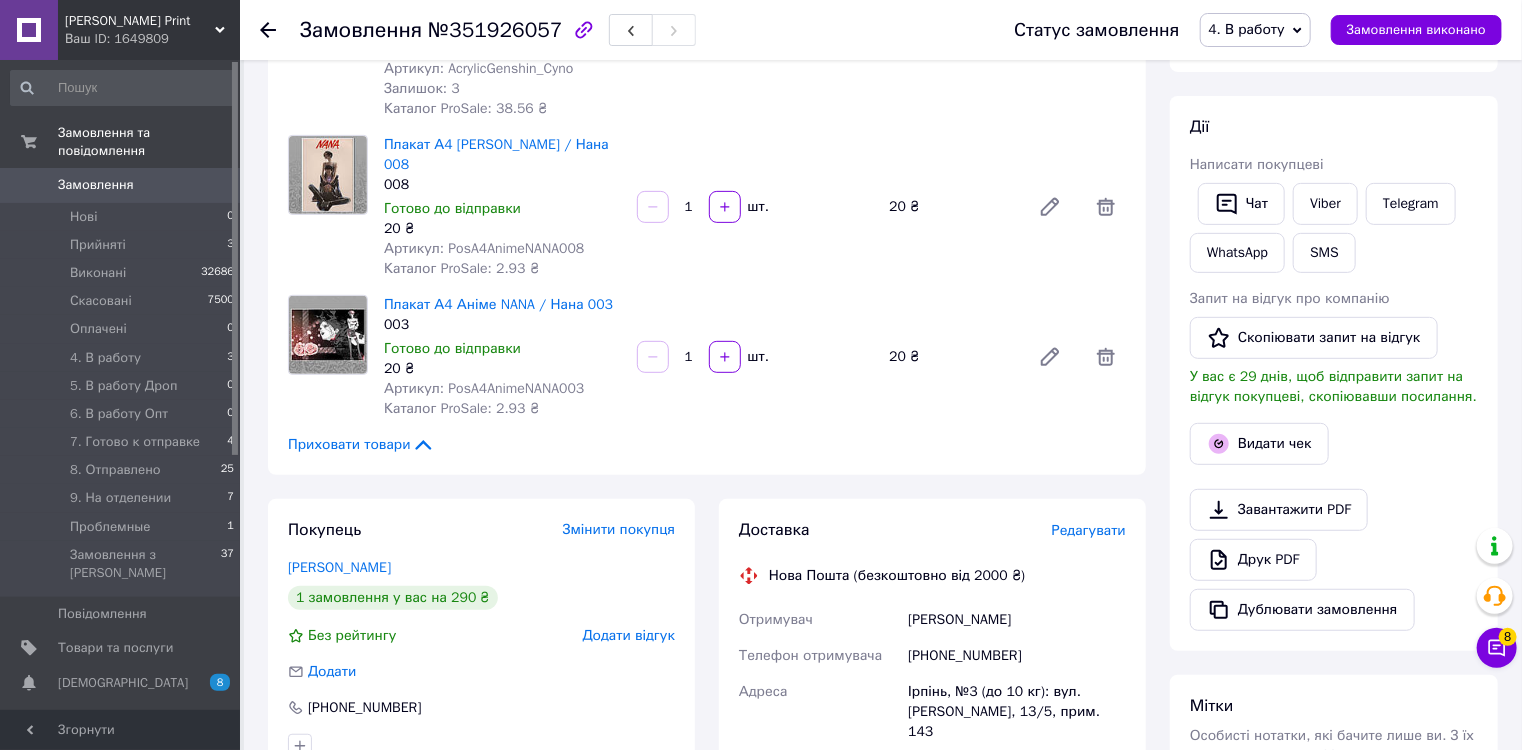click on "Редагувати" at bounding box center [1089, 530] 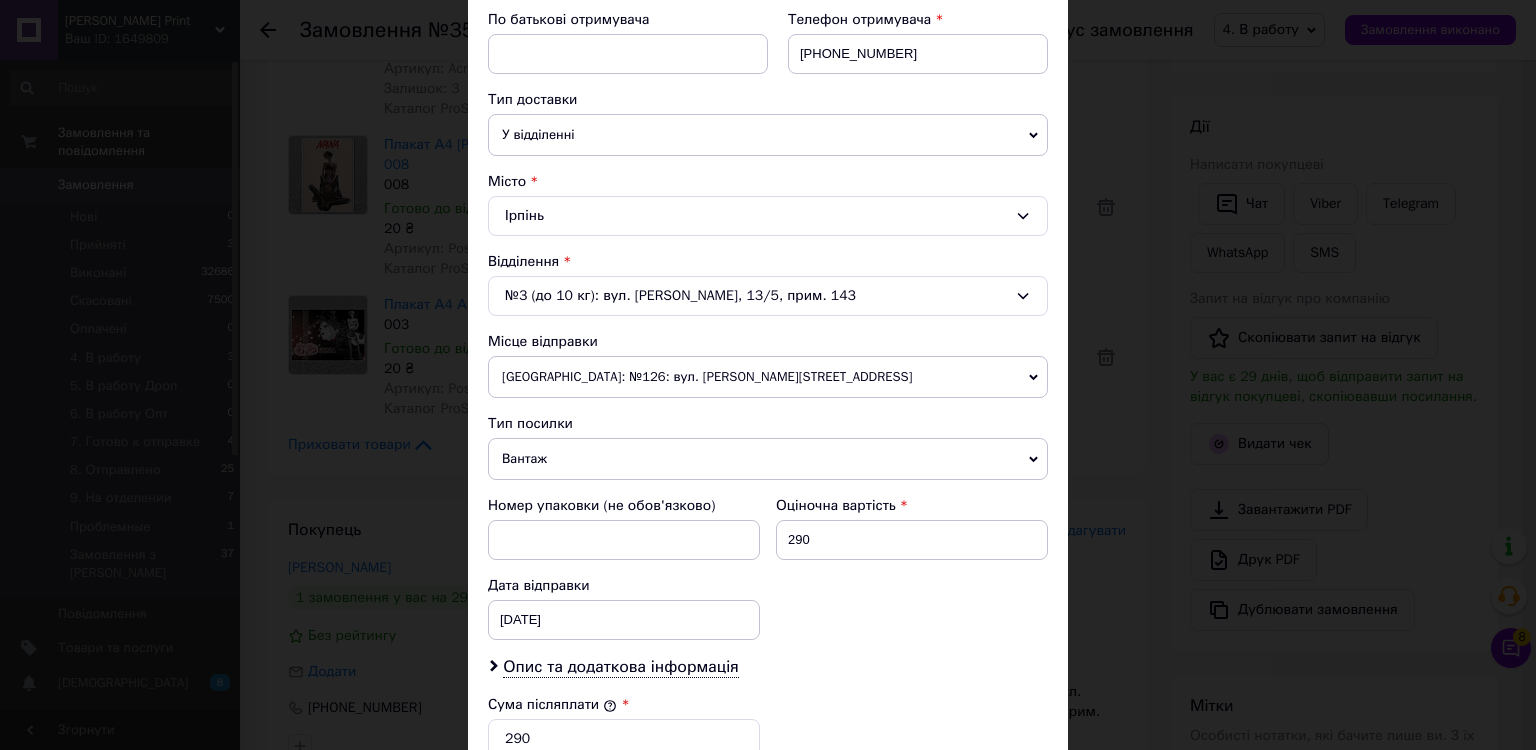 scroll, scrollTop: 400, scrollLeft: 0, axis: vertical 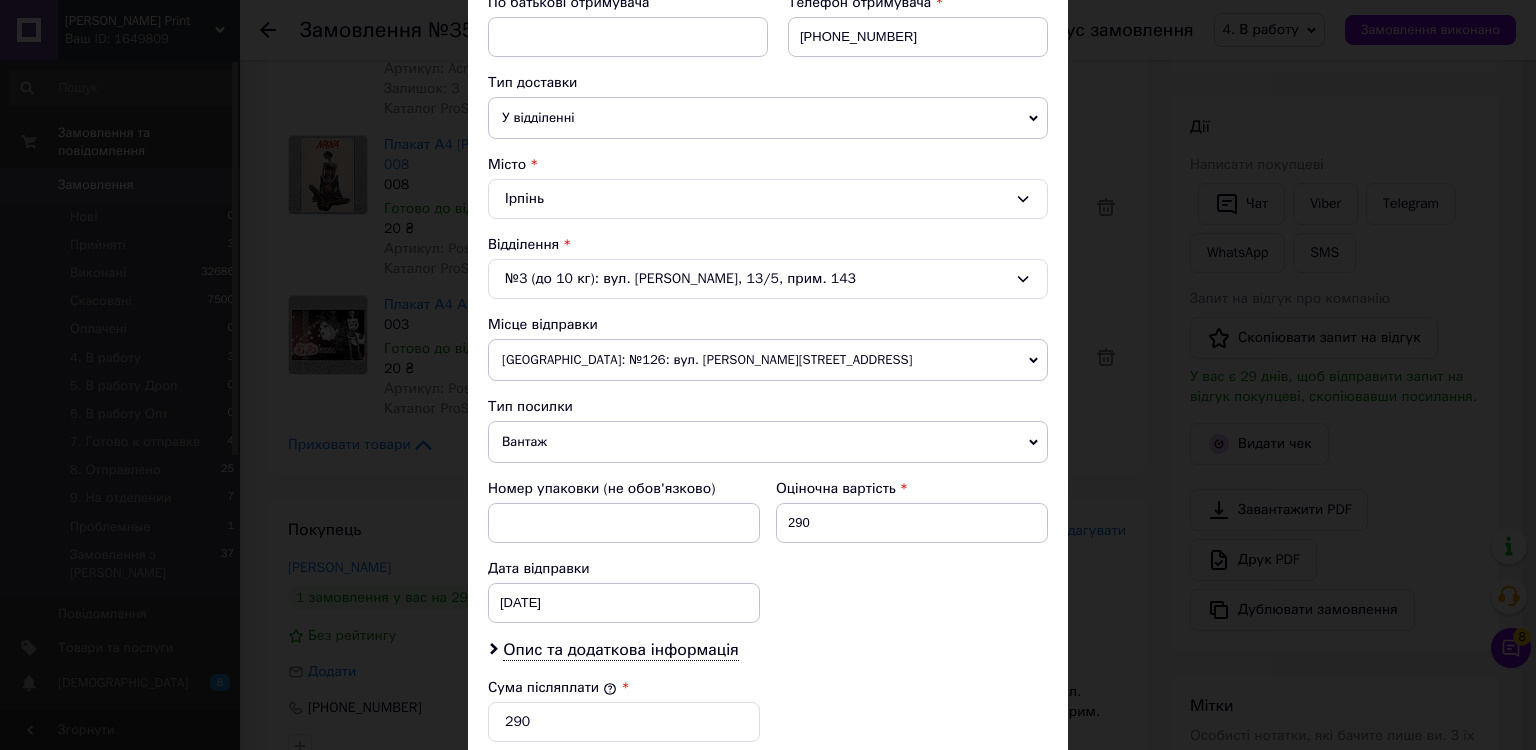 click on "Вантаж" at bounding box center [768, 442] 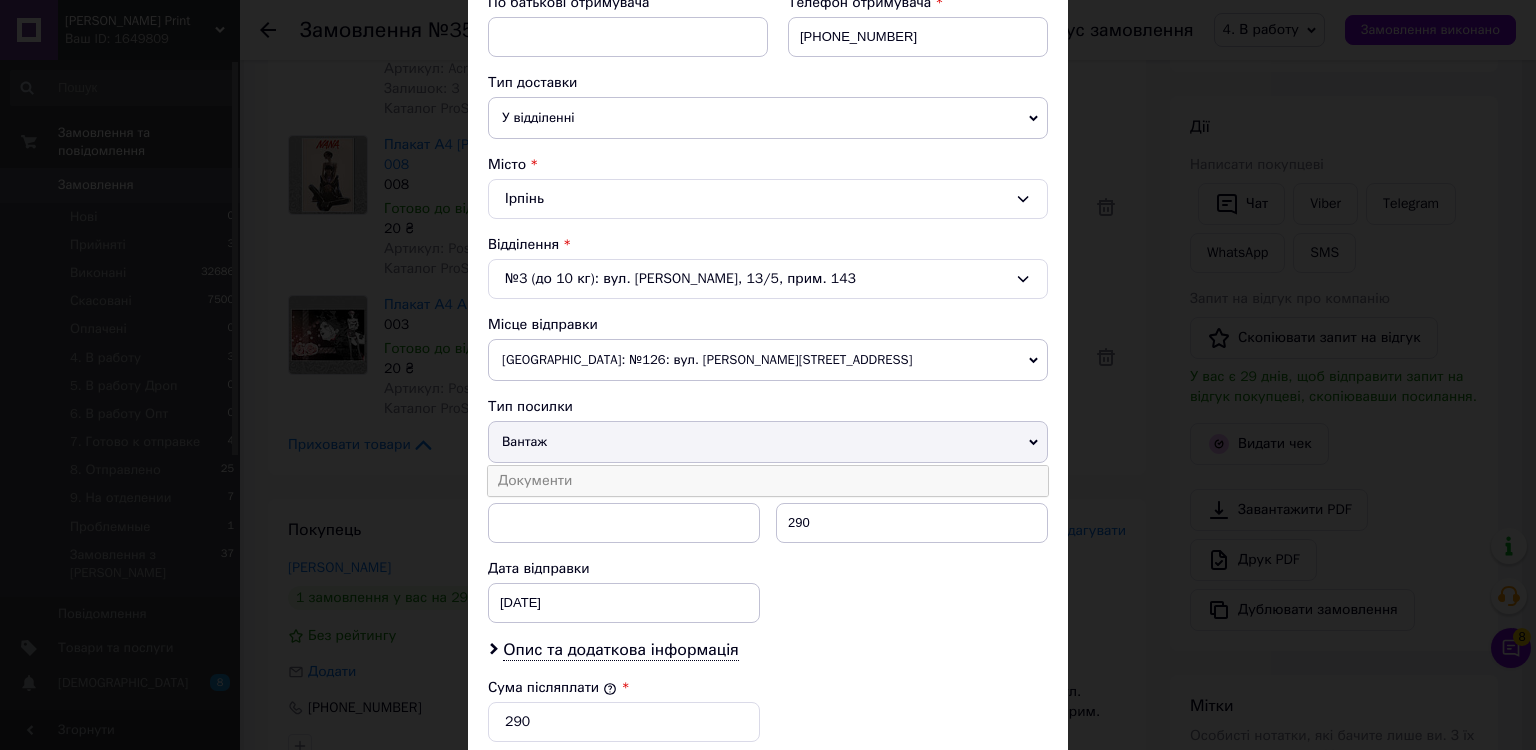 click on "Документи" at bounding box center (768, 481) 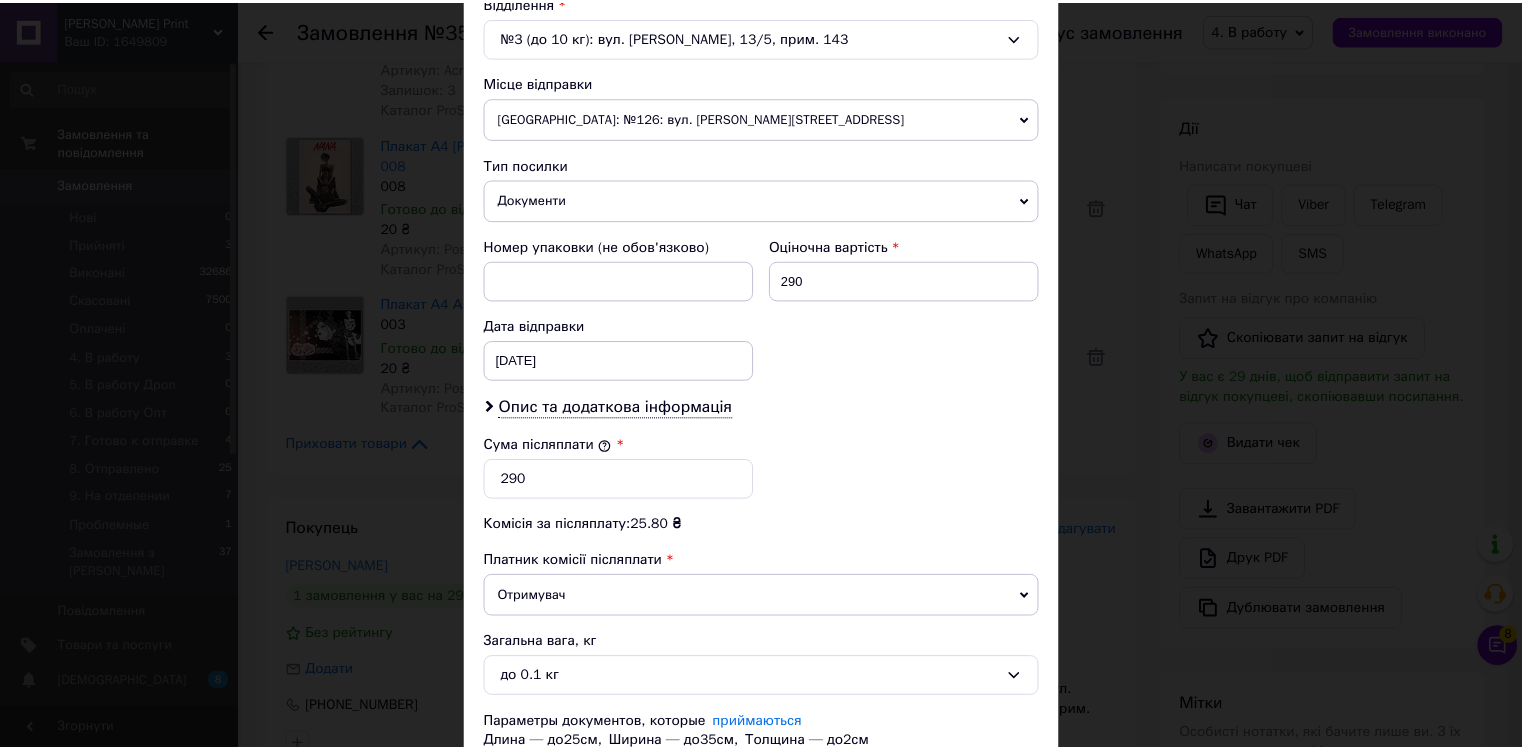 scroll, scrollTop: 720, scrollLeft: 0, axis: vertical 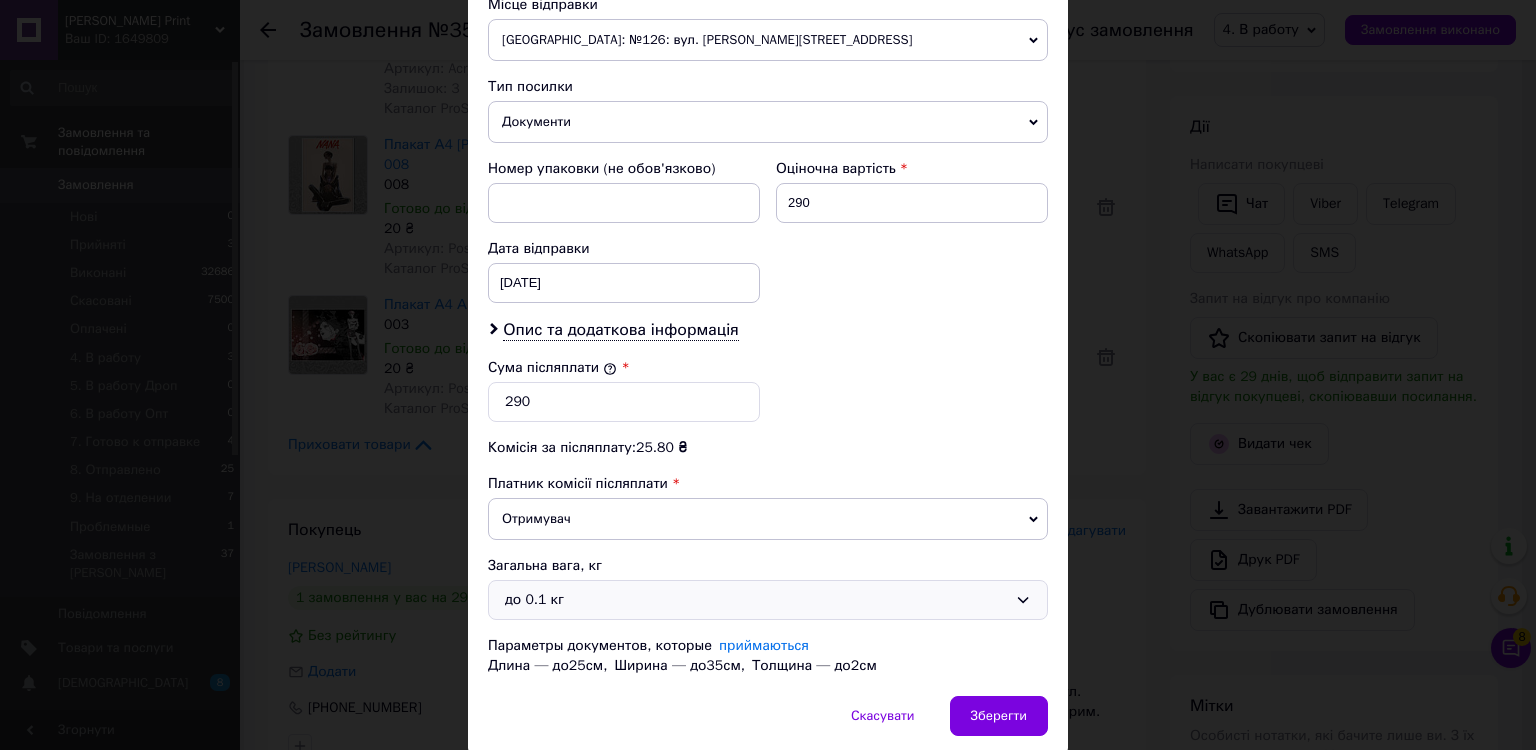 click on "до 0.1 кг" at bounding box center (756, 600) 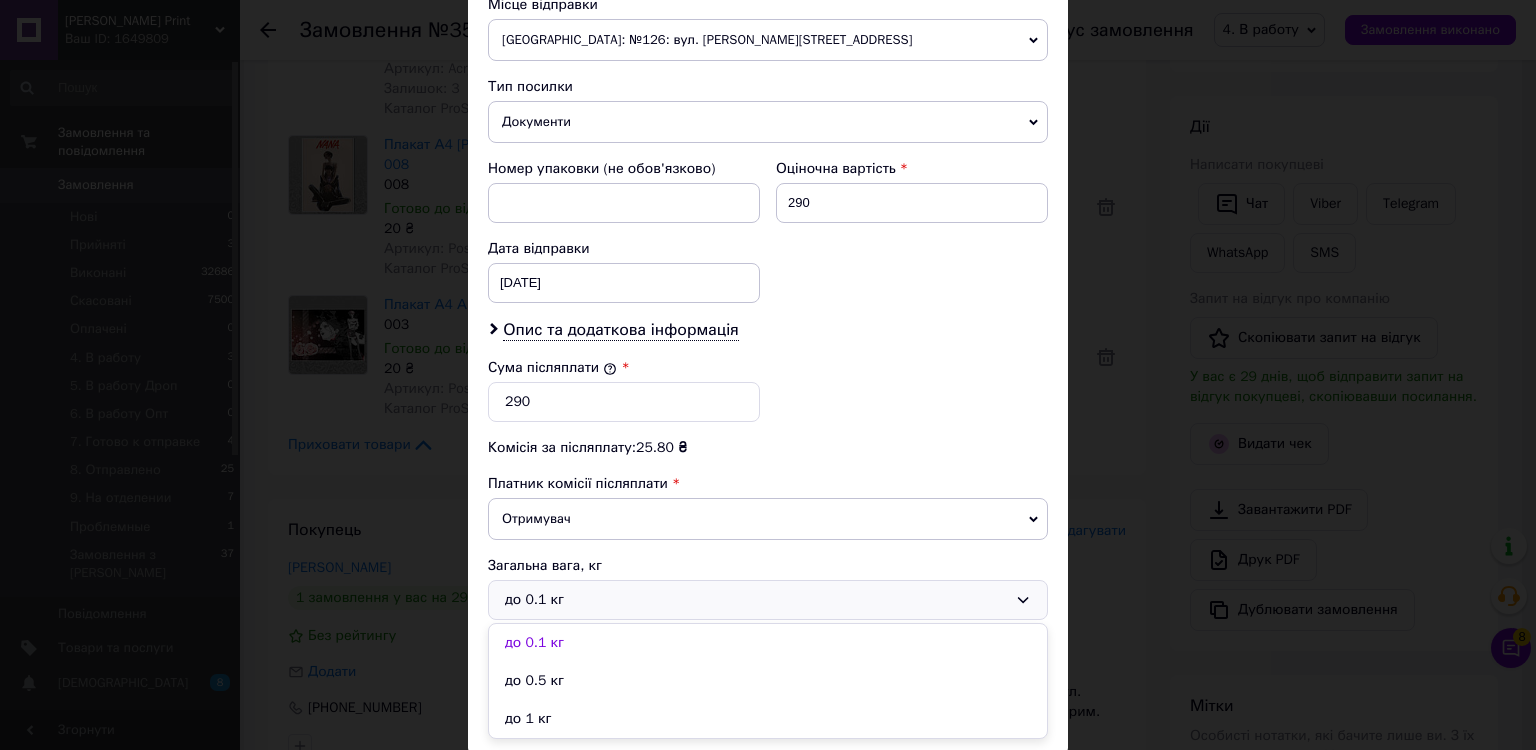 click on "до 0.5 кг" at bounding box center [768, 681] 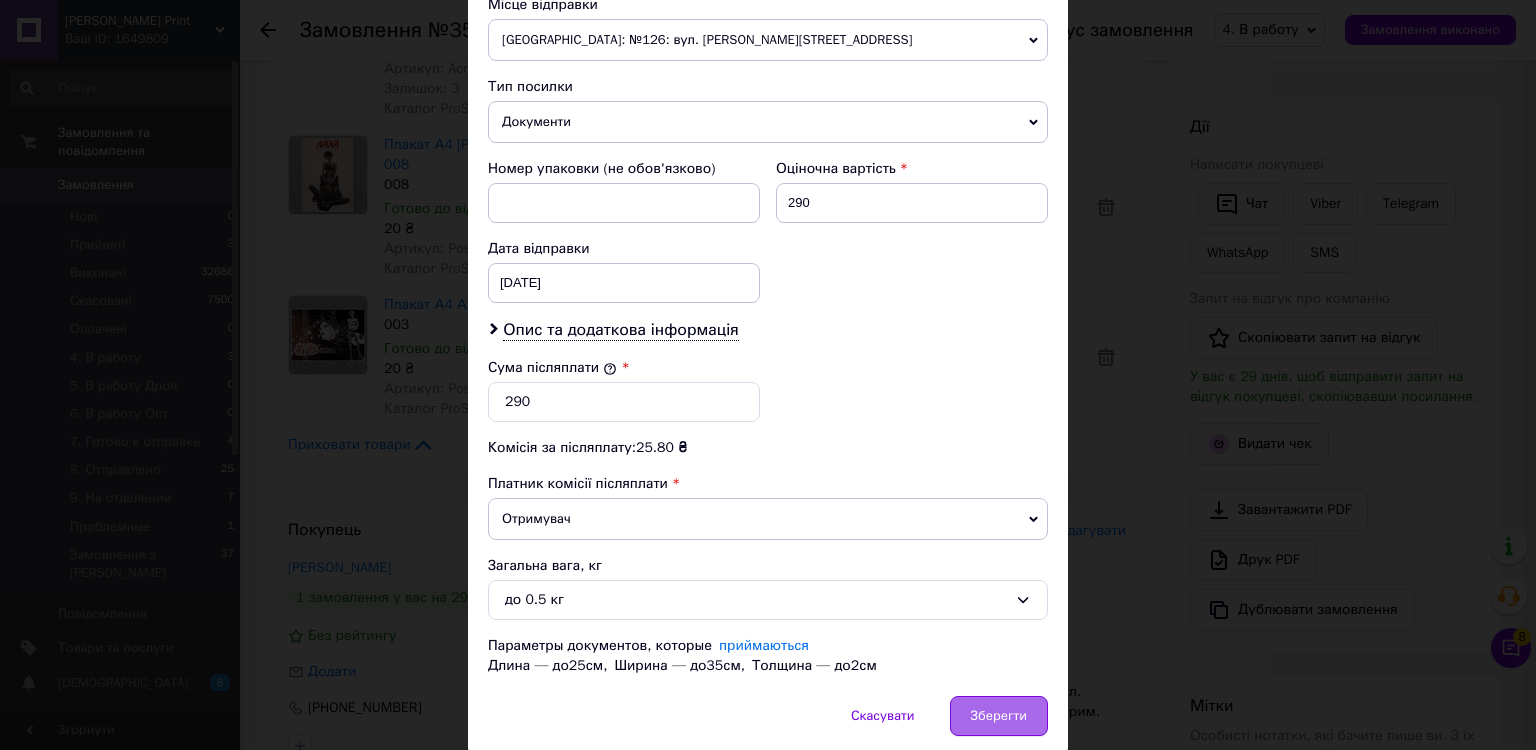 click on "Зберегти" at bounding box center [999, 716] 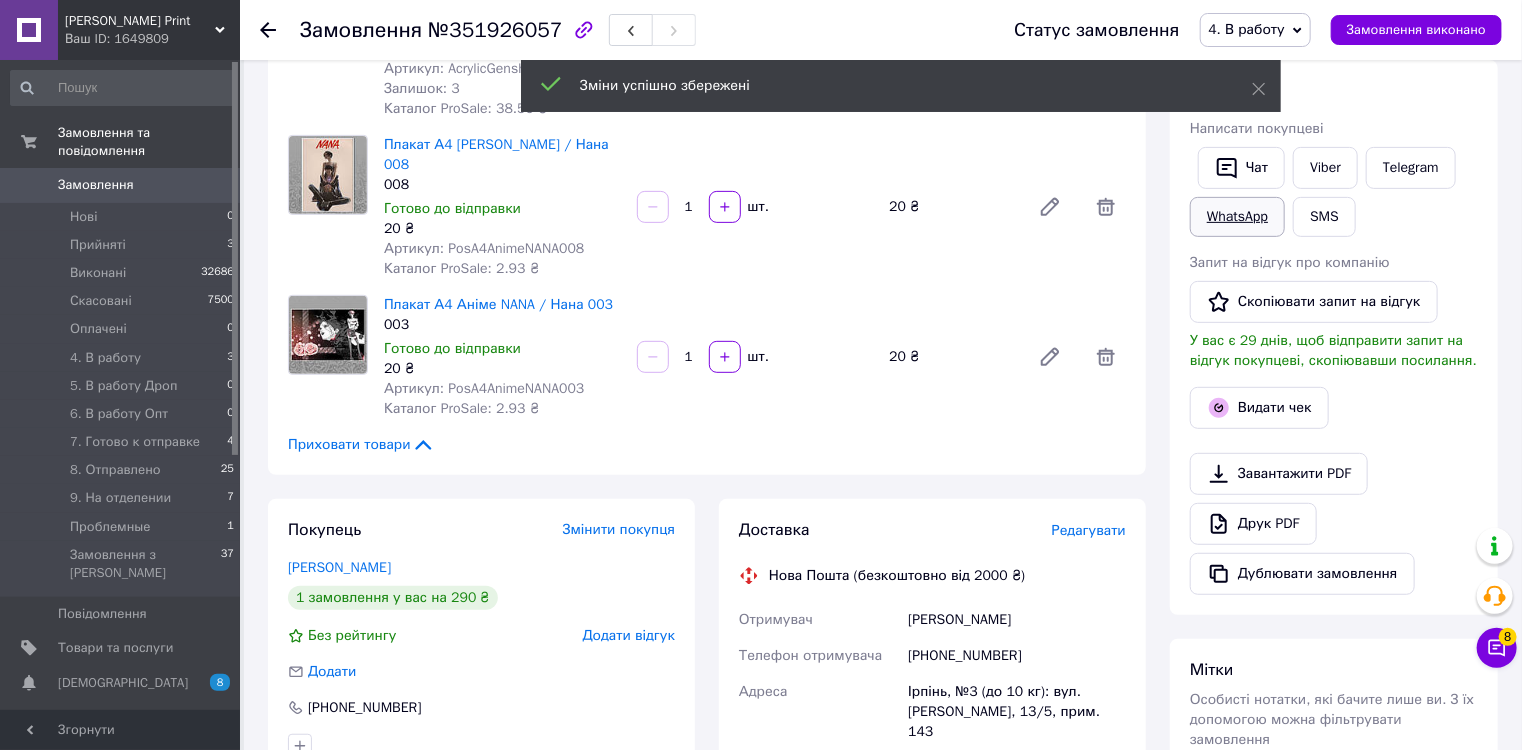 scroll, scrollTop: 63, scrollLeft: 0, axis: vertical 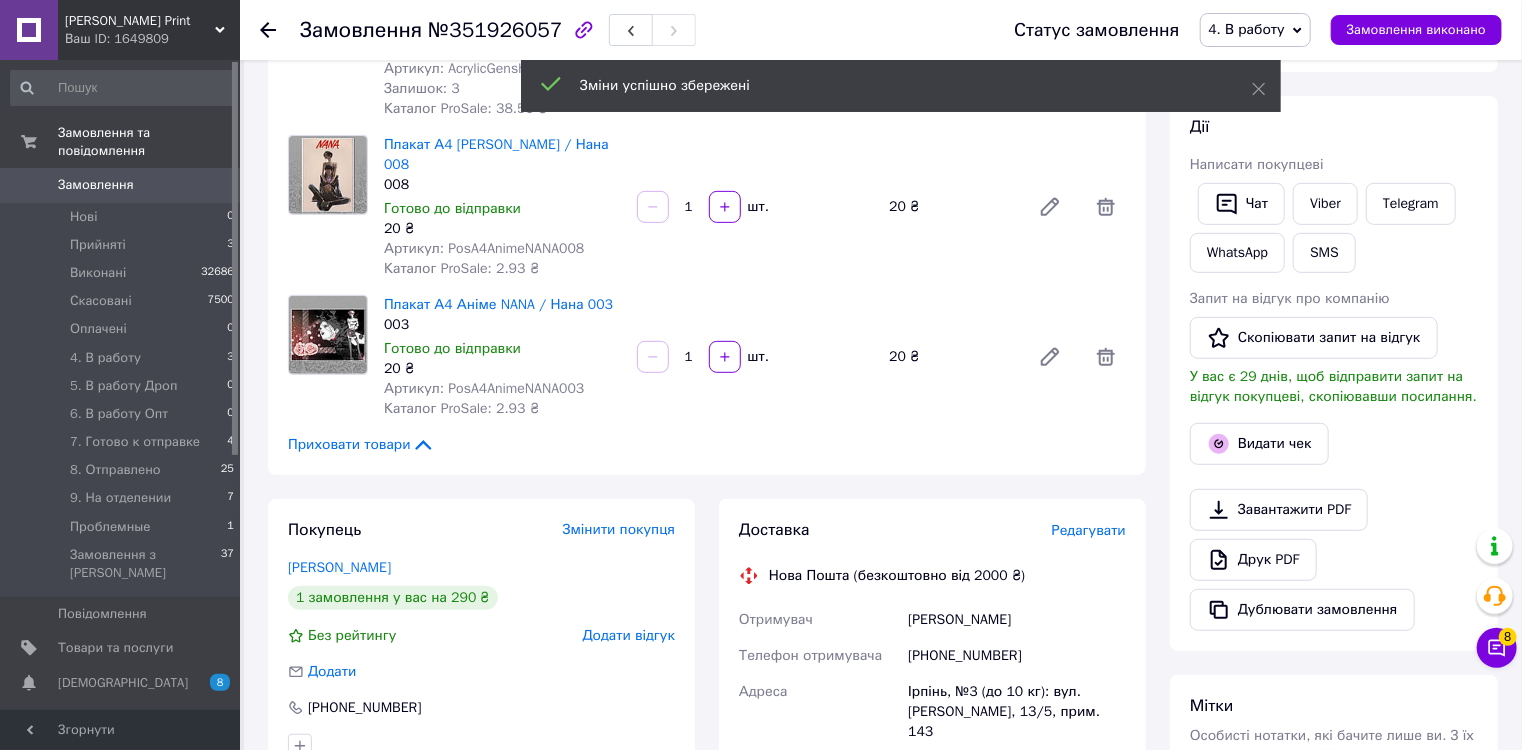click 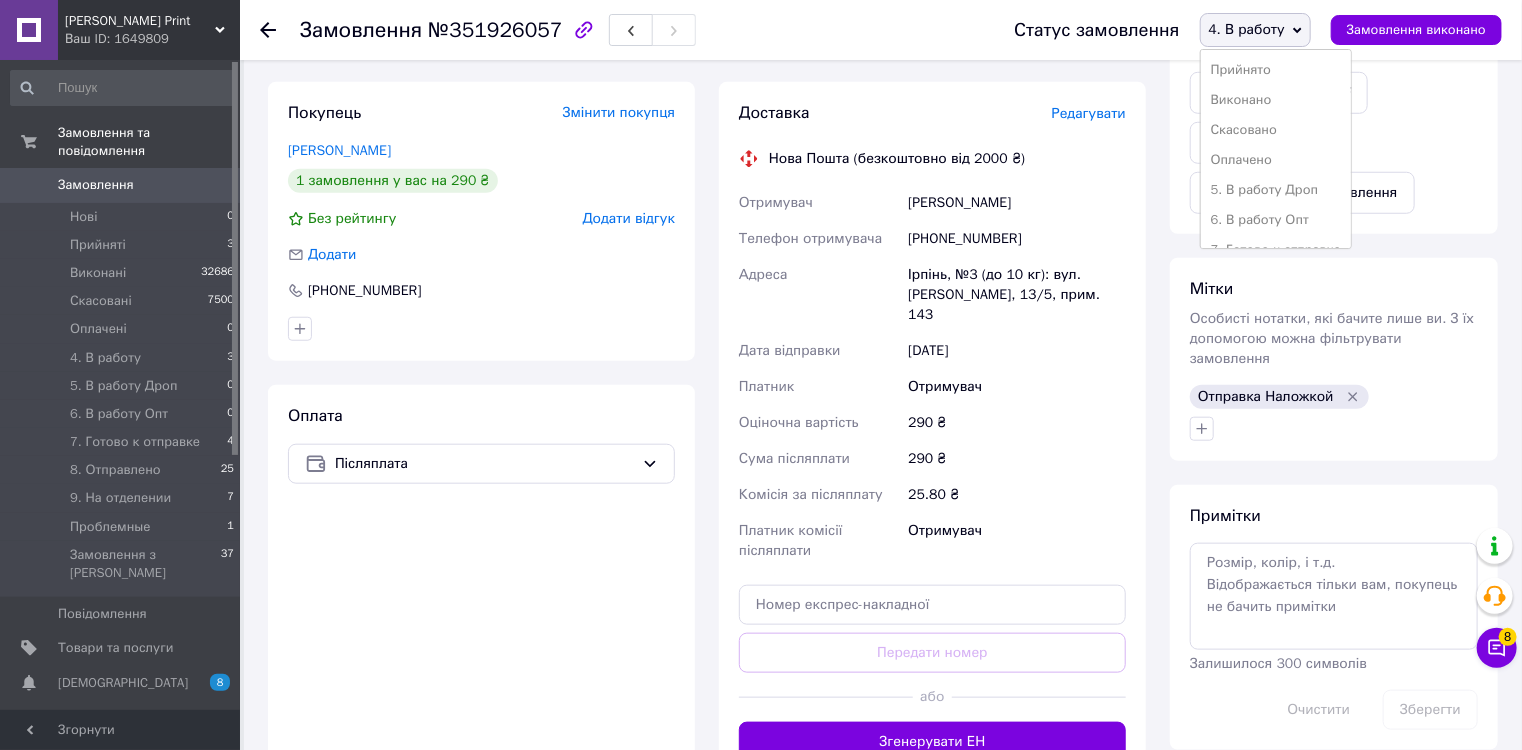 scroll, scrollTop: 624, scrollLeft: 0, axis: vertical 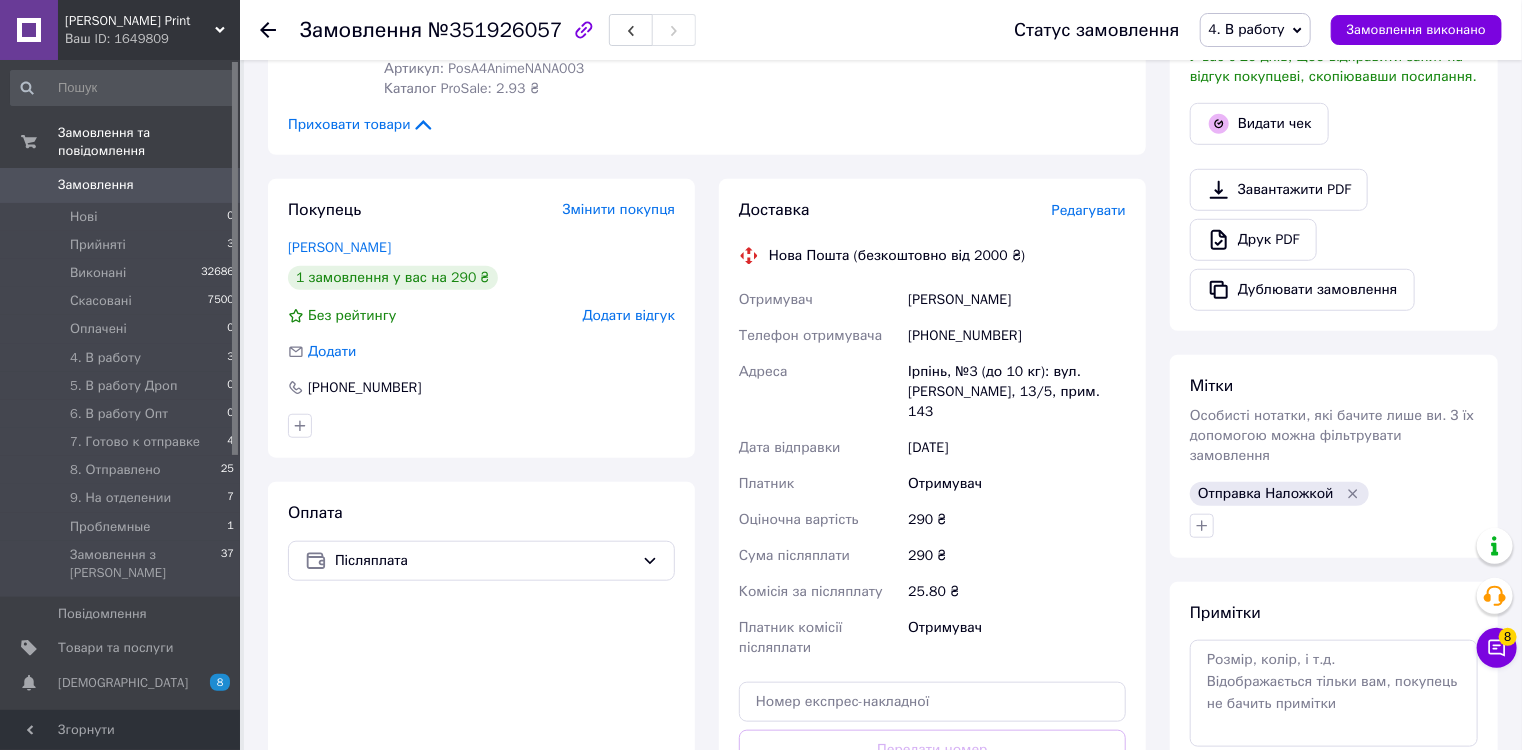 click on "290 ₴" at bounding box center (1017, 520) 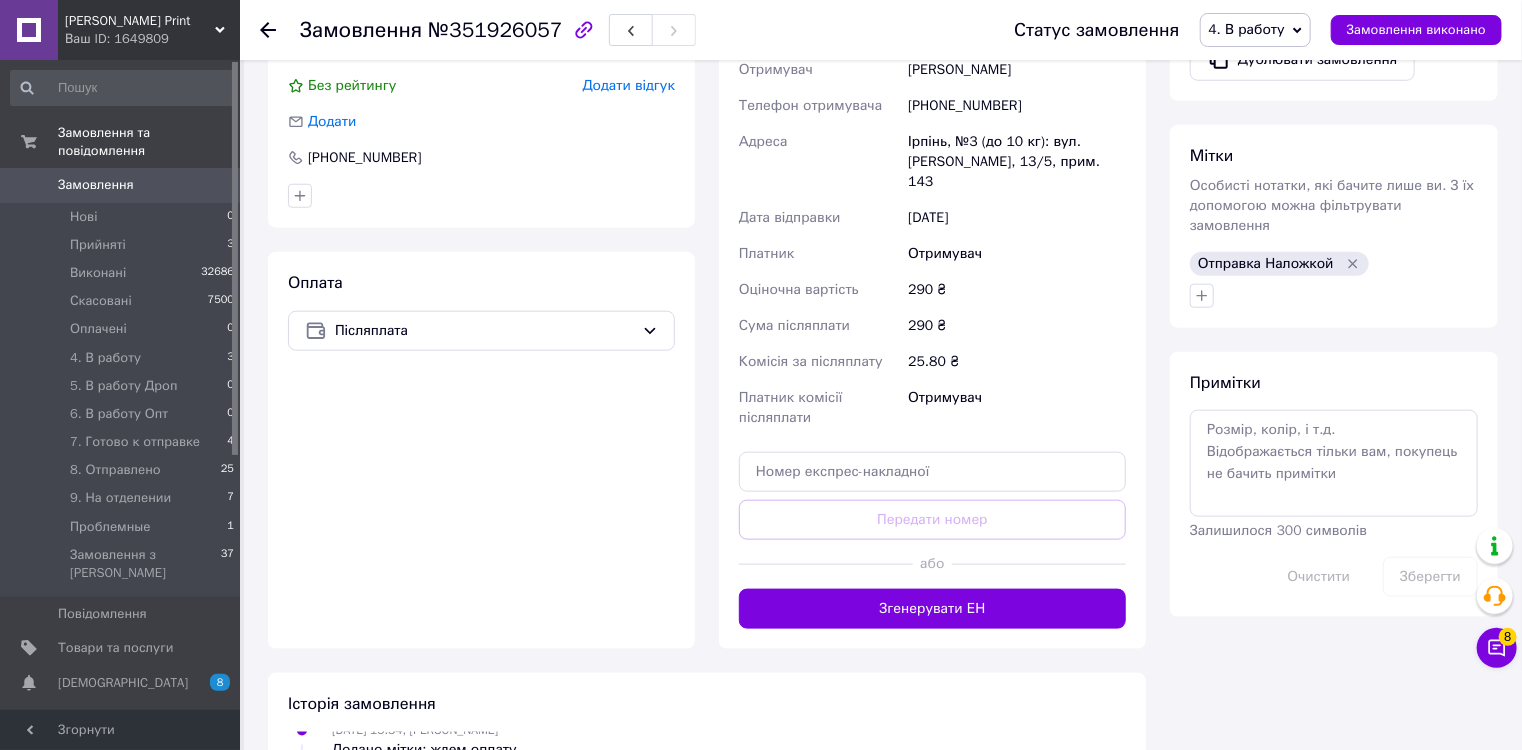 scroll, scrollTop: 864, scrollLeft: 0, axis: vertical 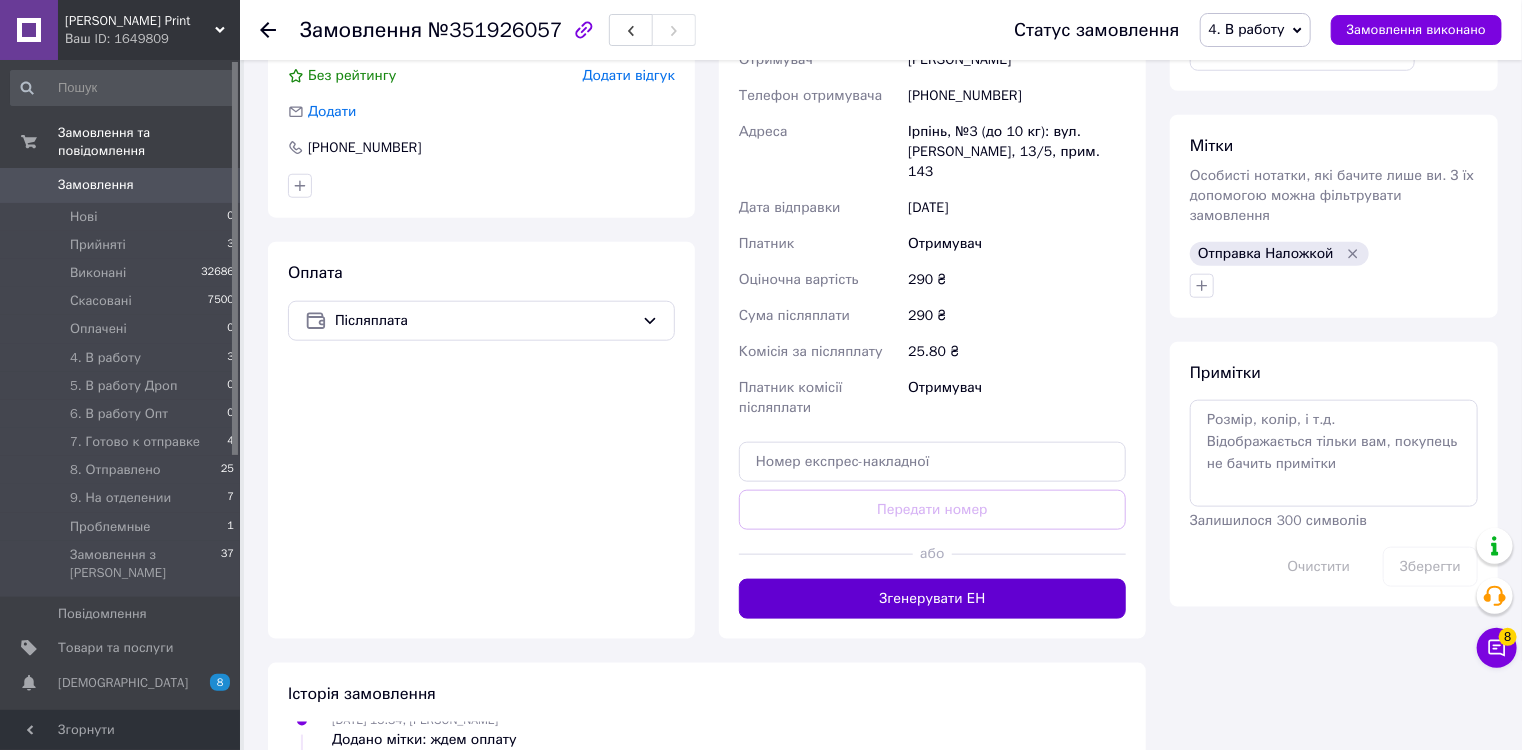 click on "Згенерувати ЕН" at bounding box center (932, 599) 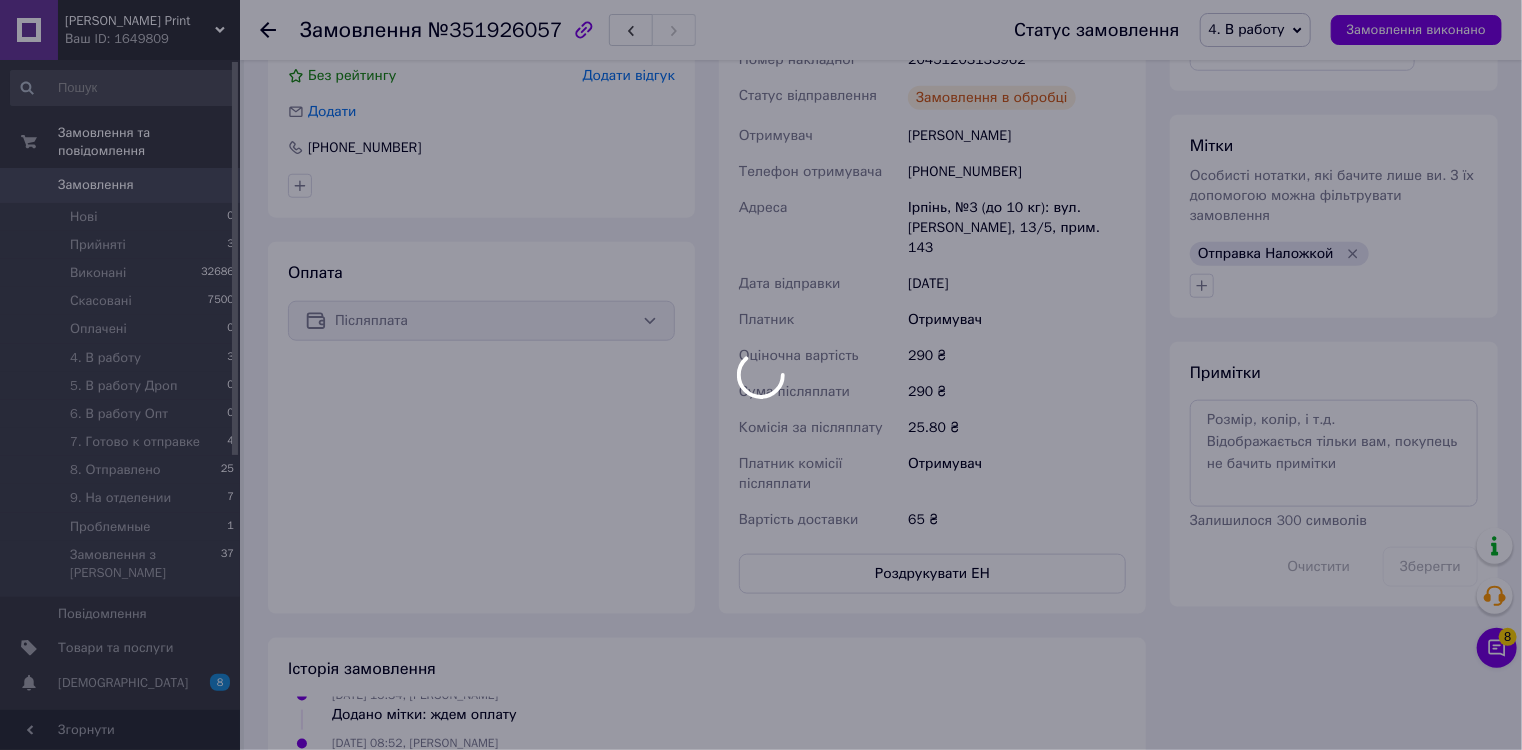 scroll, scrollTop: 784, scrollLeft: 0, axis: vertical 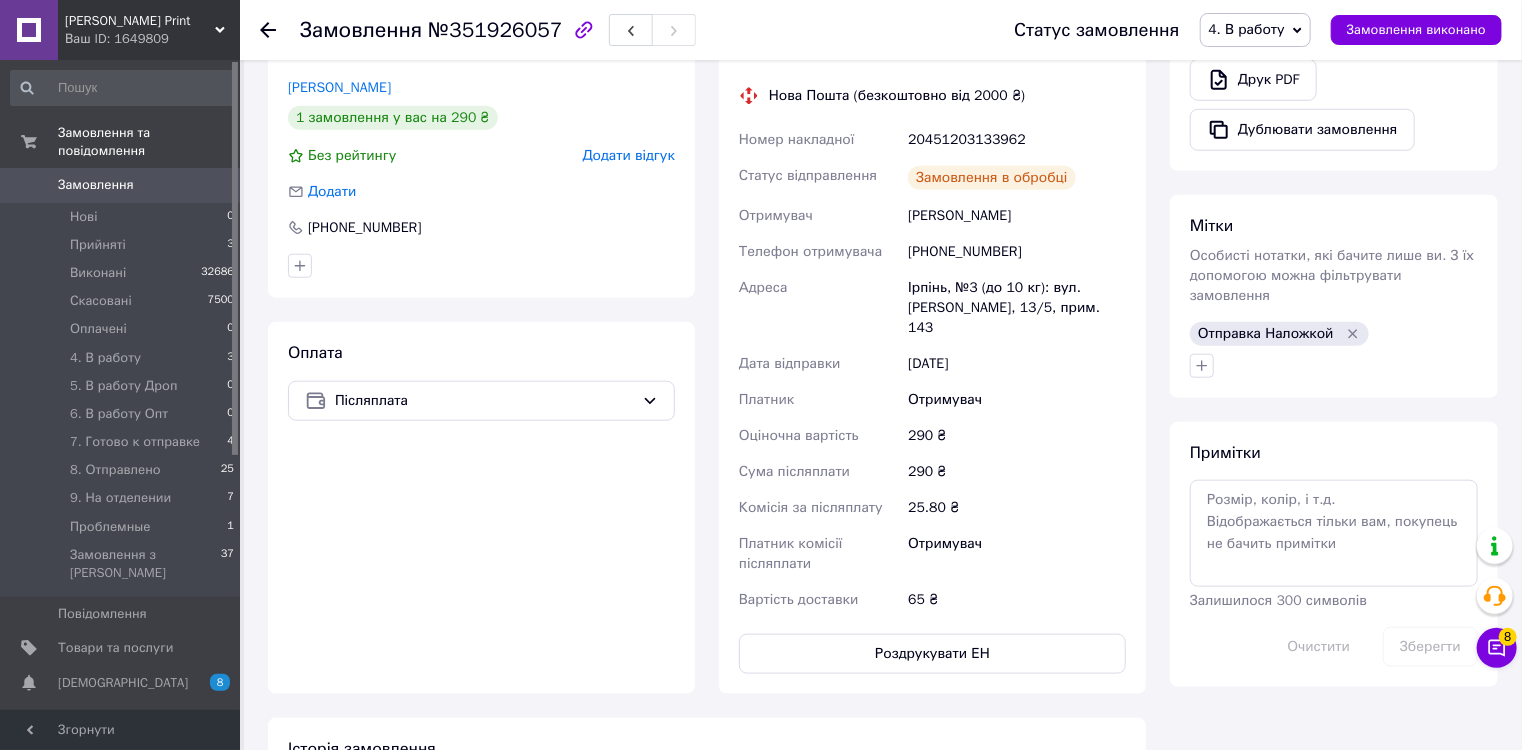 click on "4. В работу" at bounding box center [1247, 29] 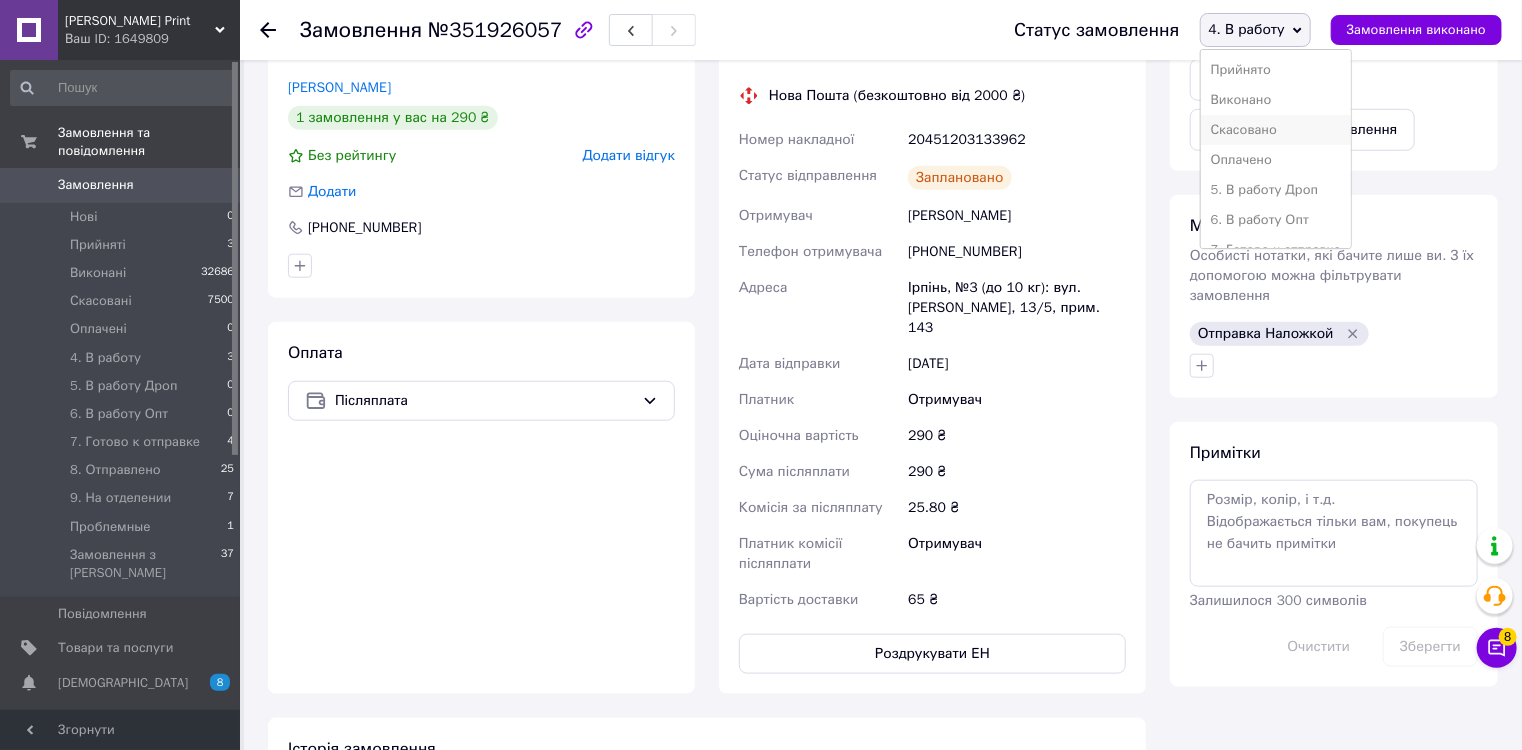 scroll, scrollTop: 80, scrollLeft: 0, axis: vertical 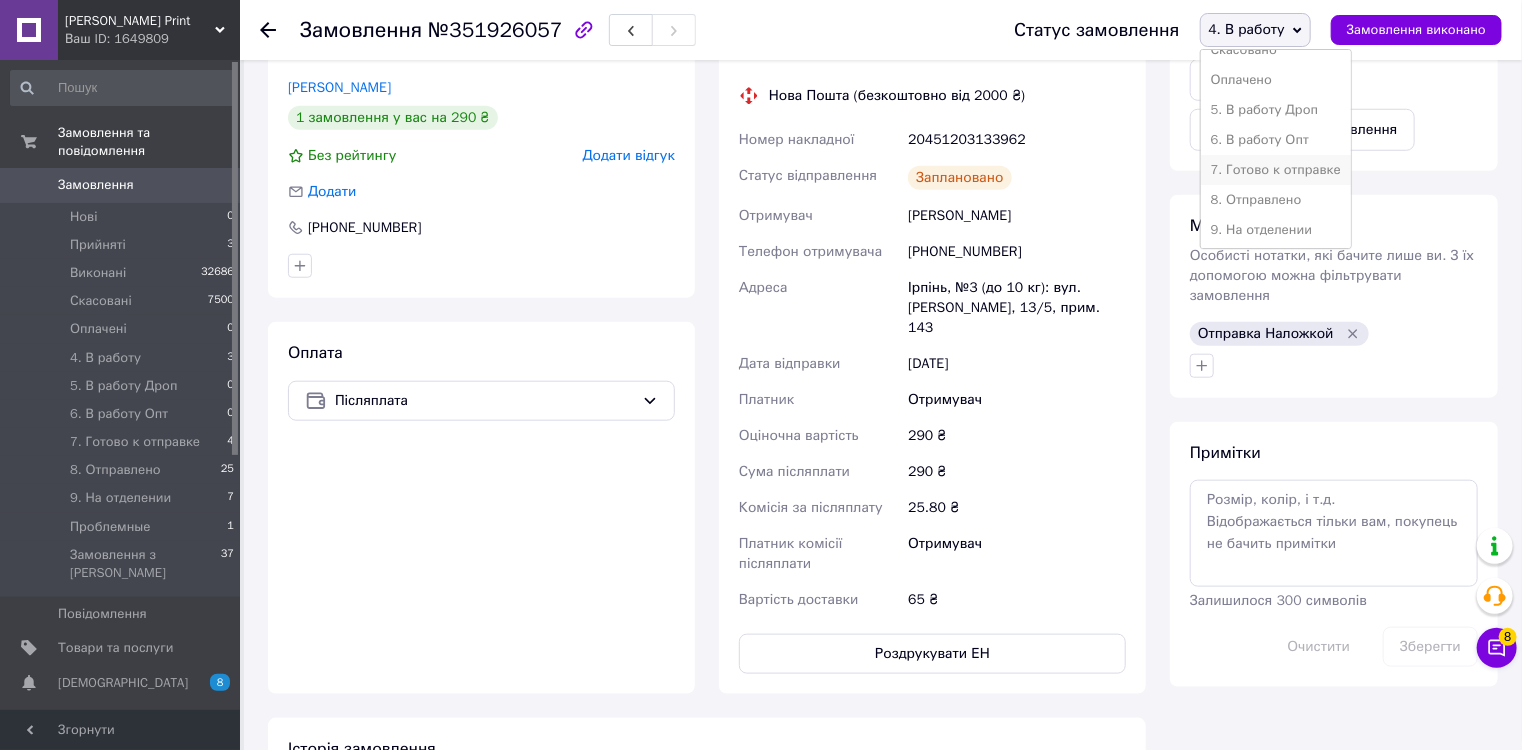 click on "7. Готово к отправке" at bounding box center [1276, 170] 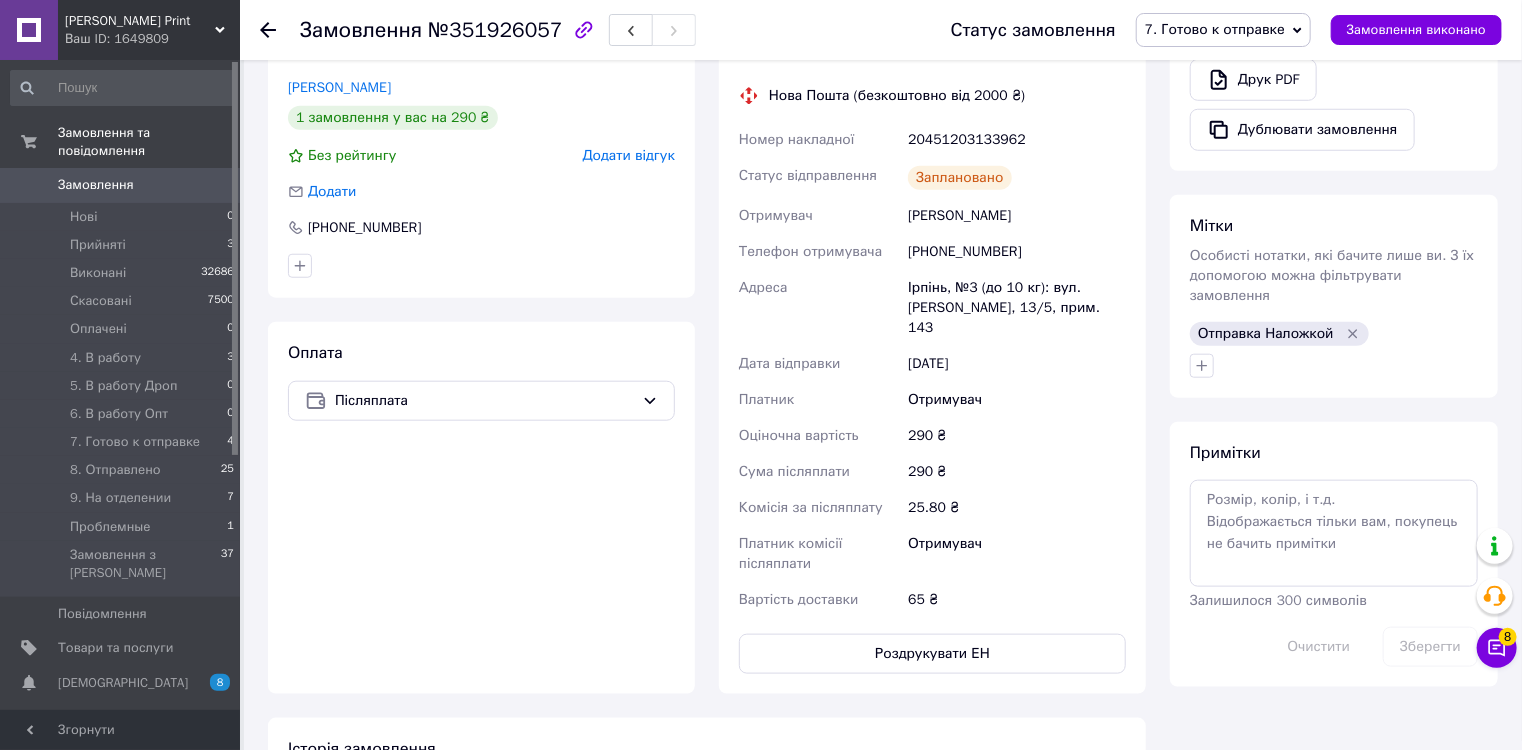 scroll, scrollTop: 160, scrollLeft: 0, axis: vertical 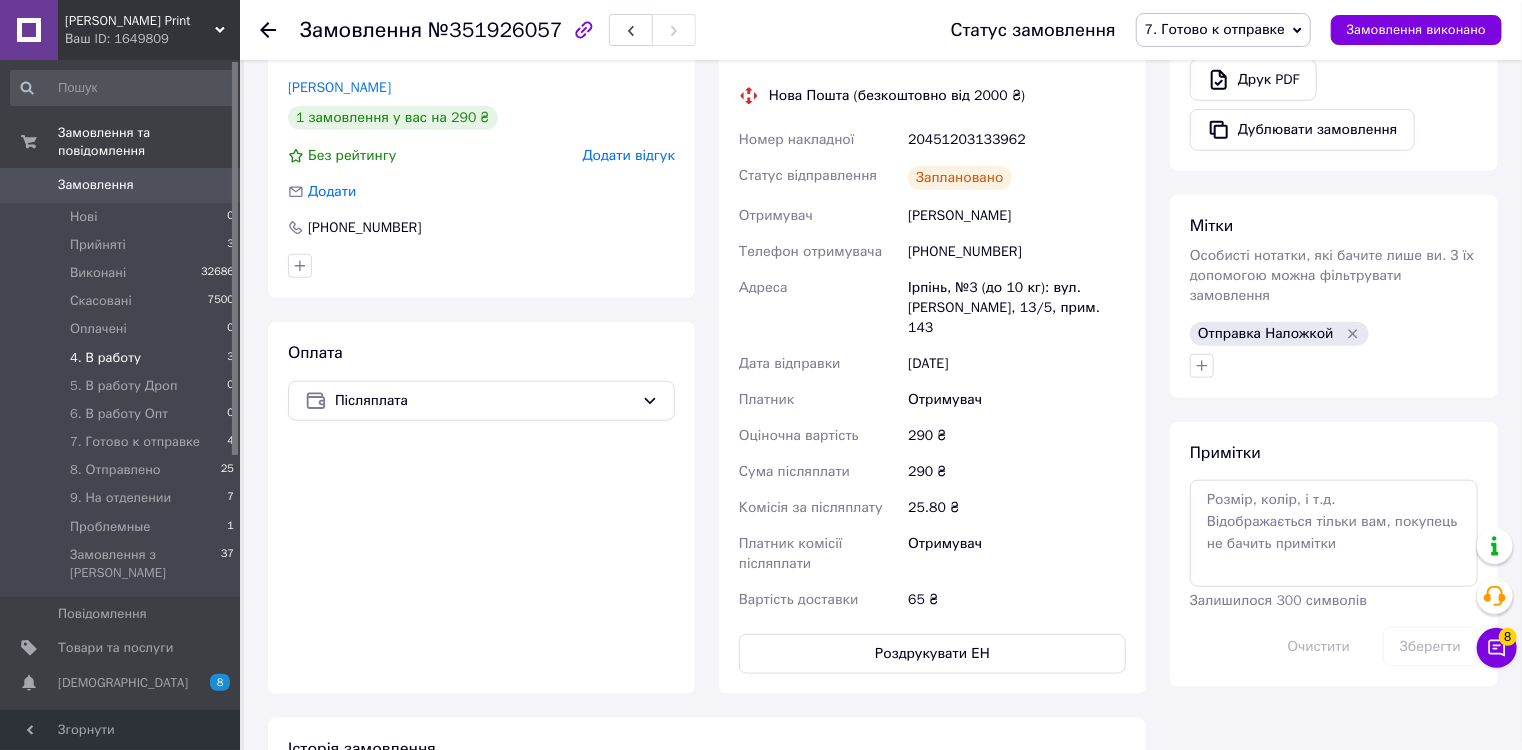 click on "4. В работу" at bounding box center (105, 358) 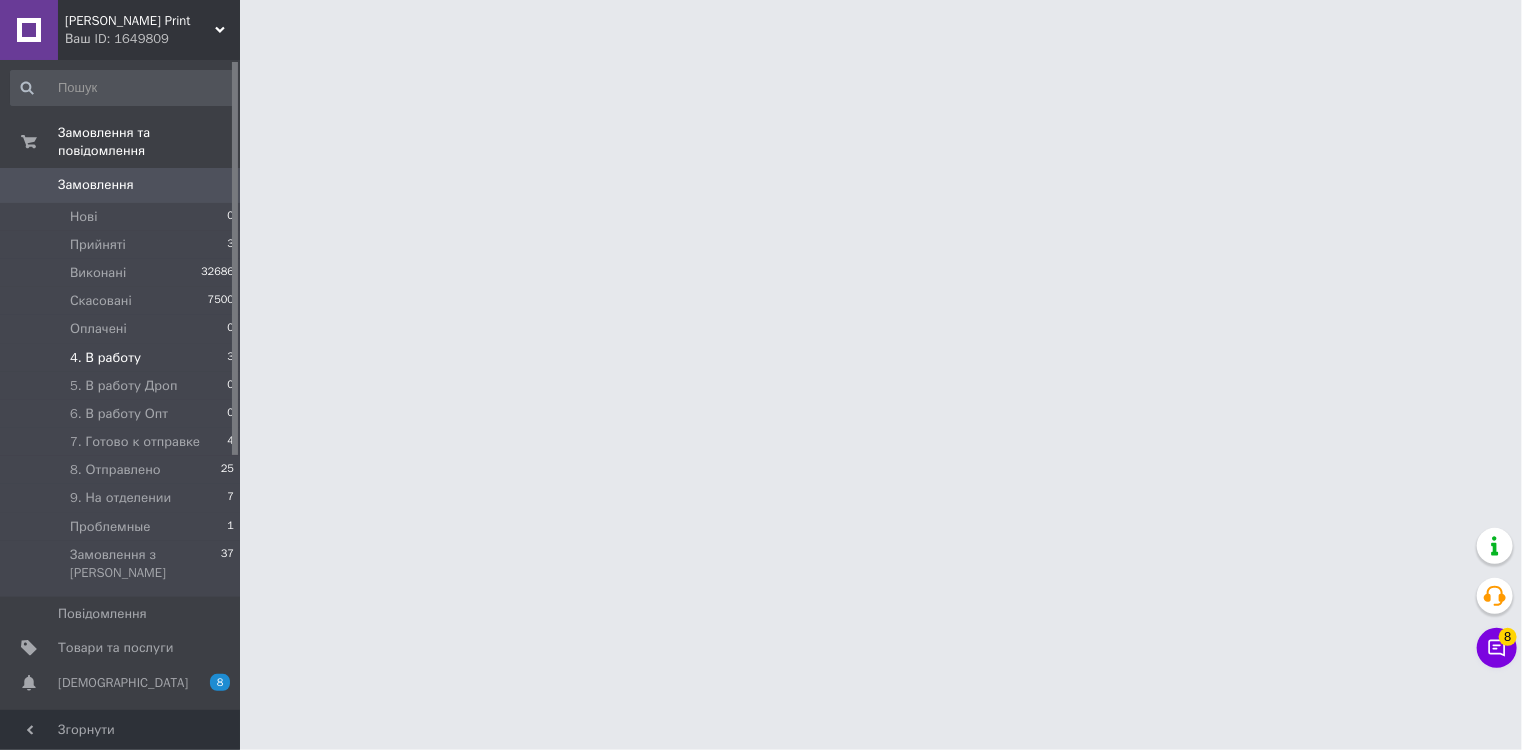 scroll, scrollTop: 0, scrollLeft: 0, axis: both 